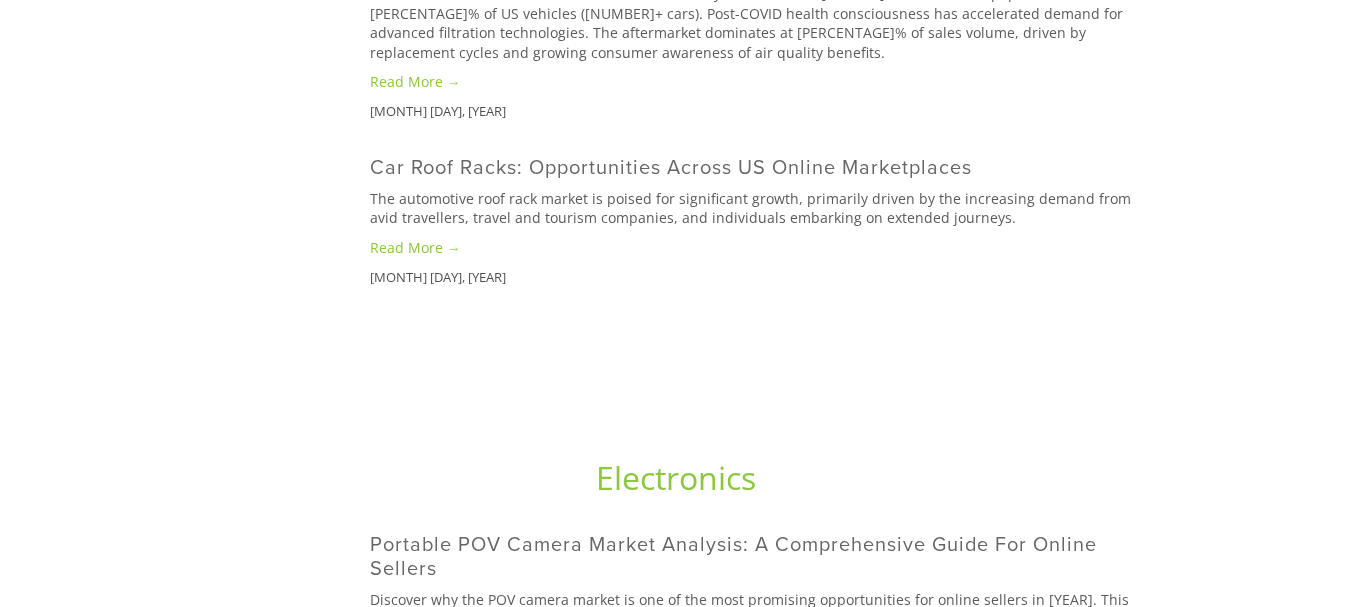 scroll, scrollTop: 1433, scrollLeft: 0, axis: vertical 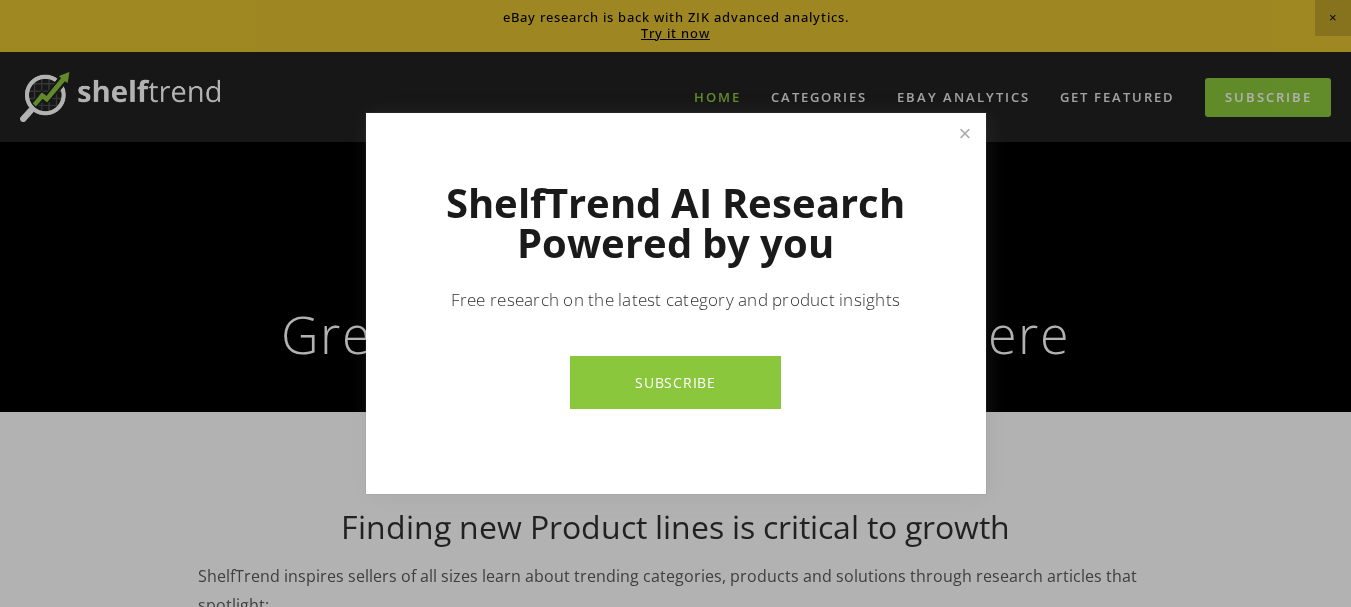 click on "SUBSCRIBE" at bounding box center [675, 382] 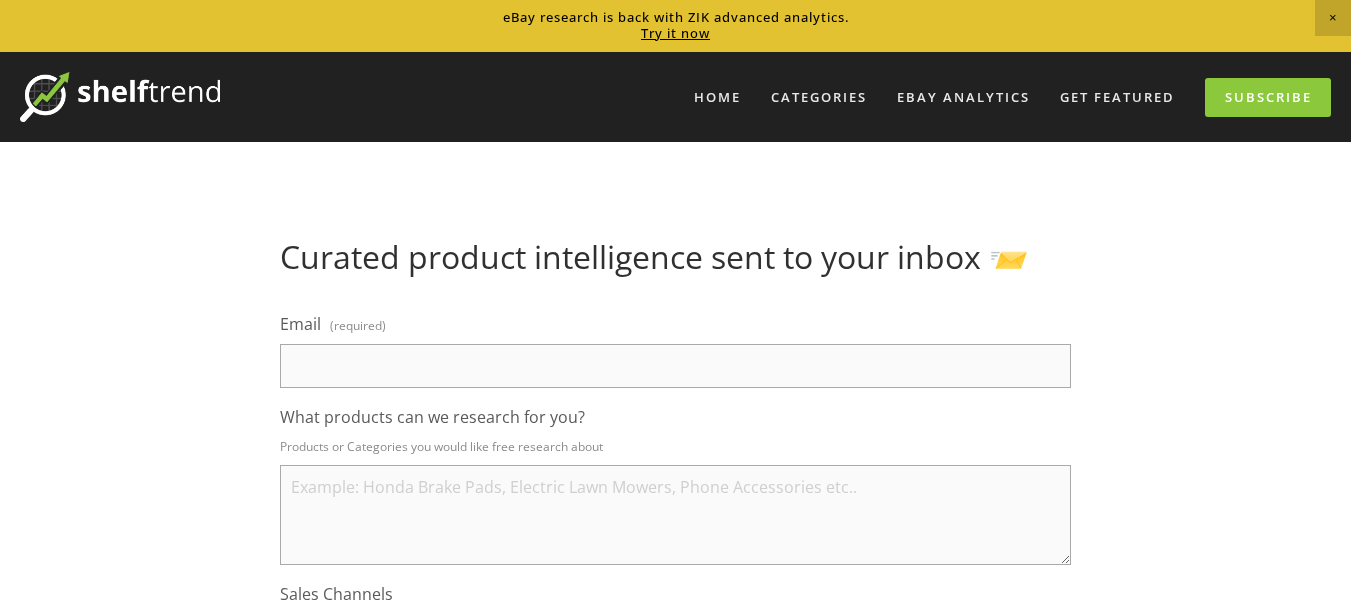 scroll, scrollTop: 0, scrollLeft: 0, axis: both 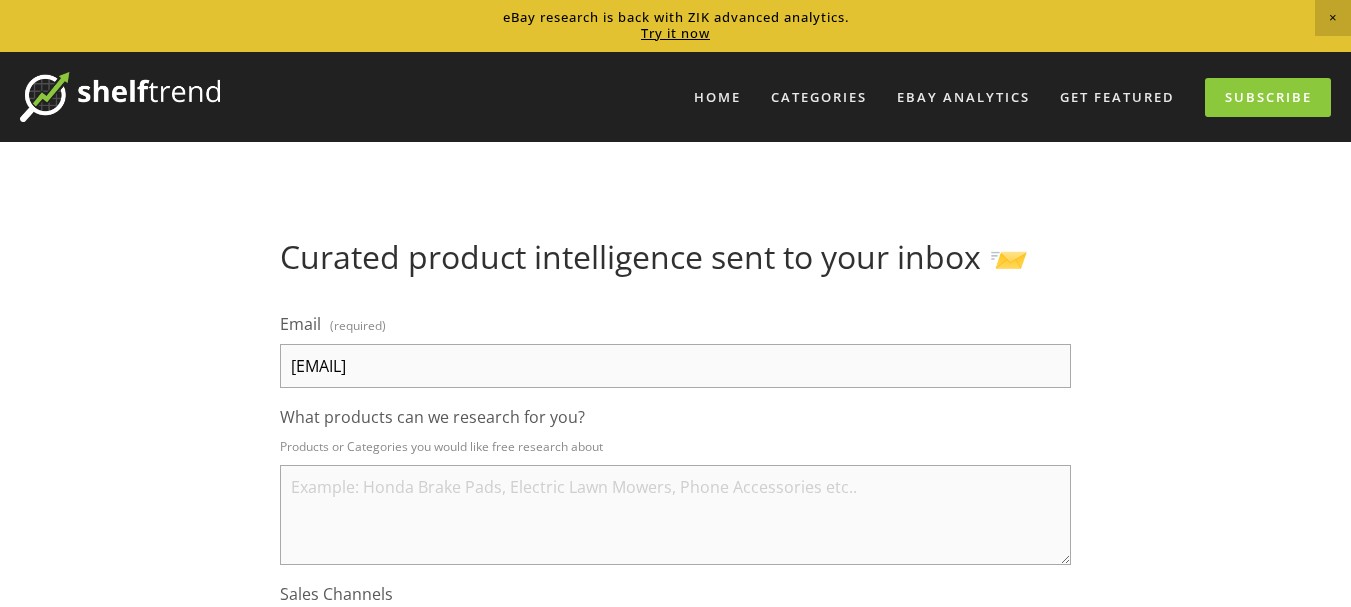click on "[EMAIL]" at bounding box center [675, 366] 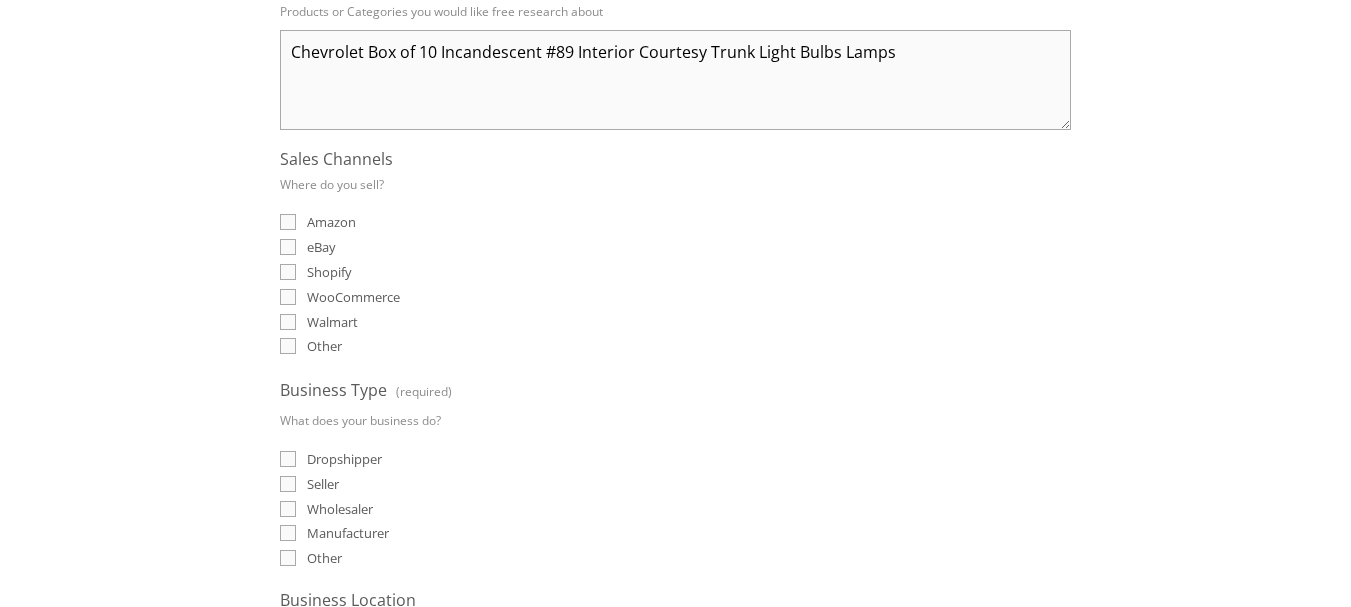 scroll, scrollTop: 433, scrollLeft: 0, axis: vertical 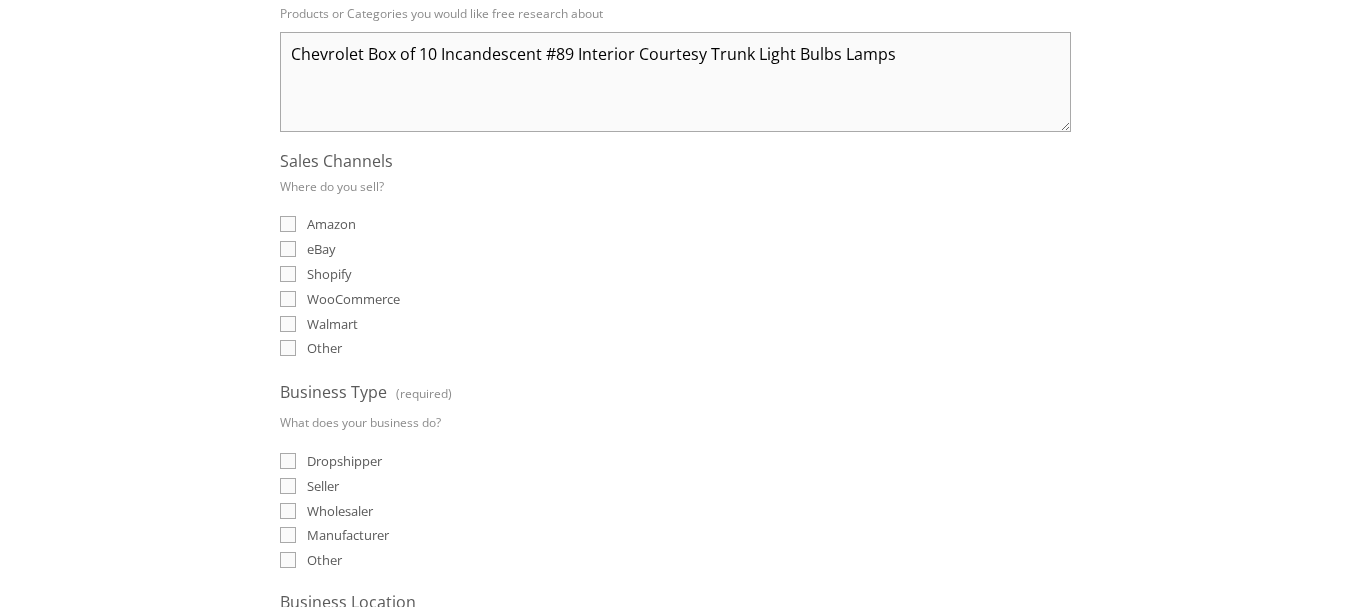 type on "Chevrolet Box of 10 Incandescent #89 Interior Courtesy Trunk Light Bulbs Lamps" 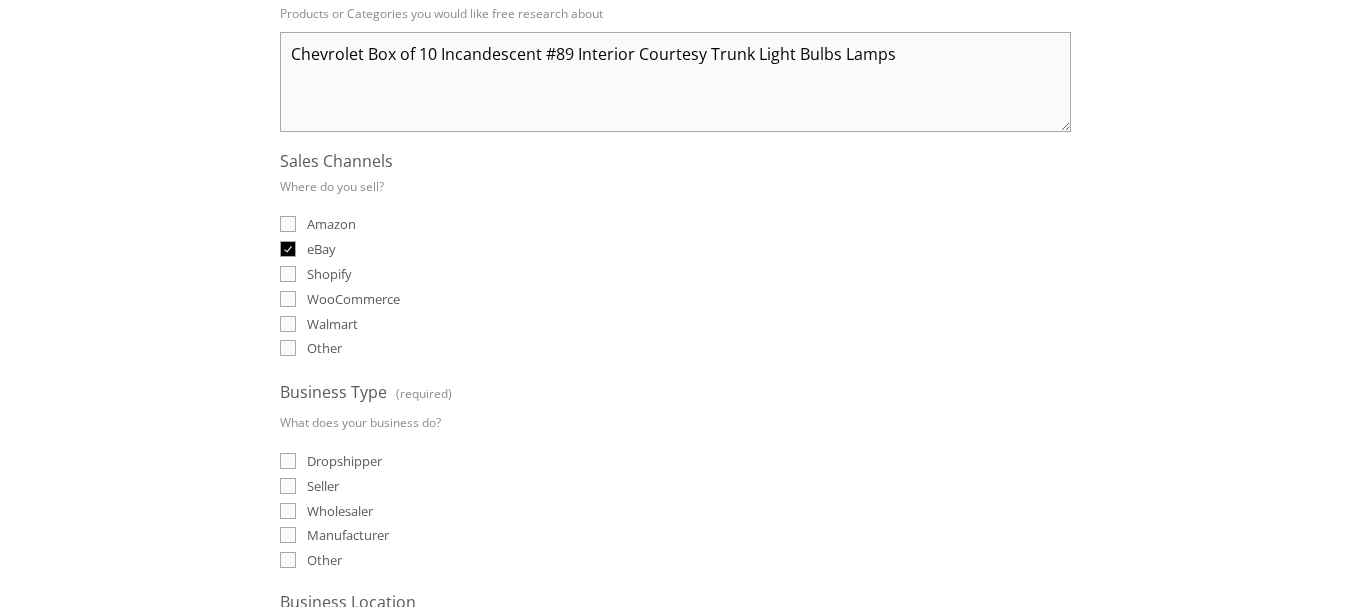 checkbox on "true" 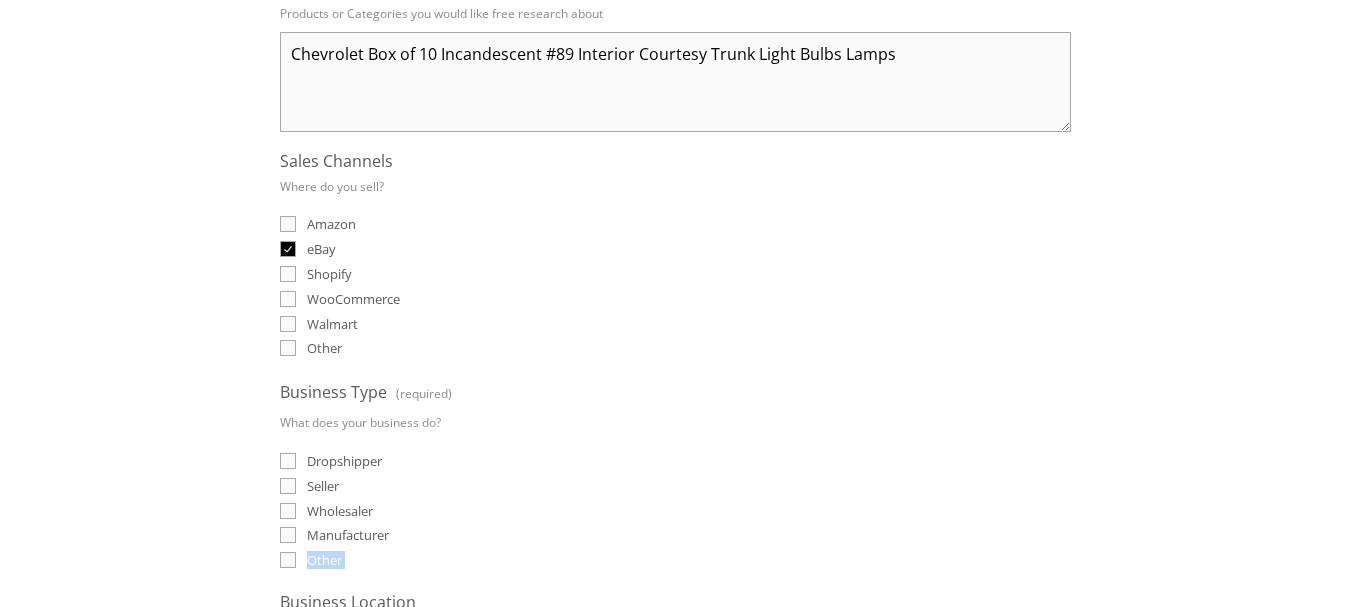 drag, startPoint x: 283, startPoint y: 575, endPoint x: 287, endPoint y: 558, distance: 17.464249 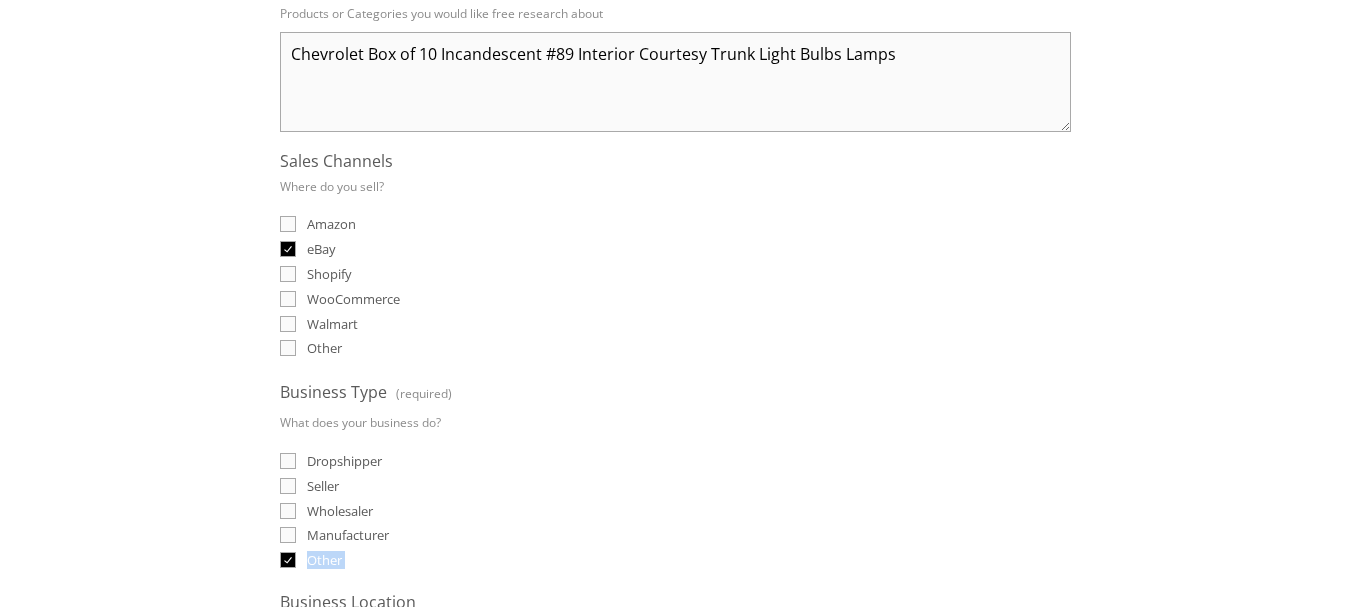 checkbox on "true" 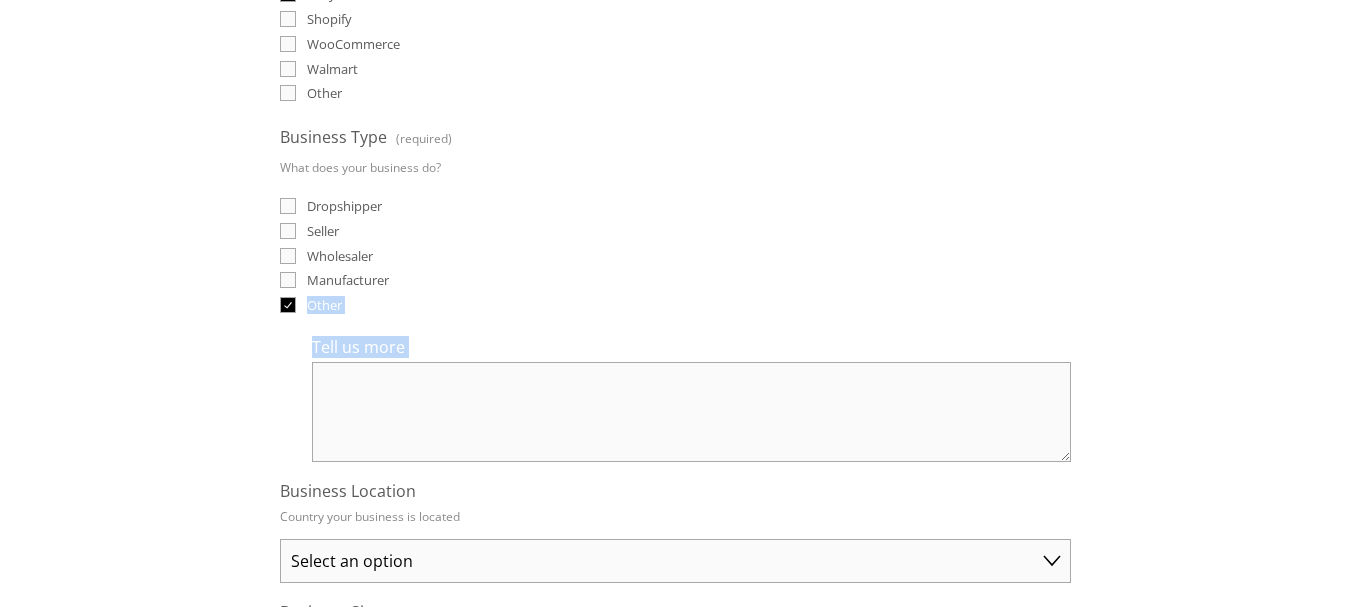 scroll, scrollTop: 689, scrollLeft: 0, axis: vertical 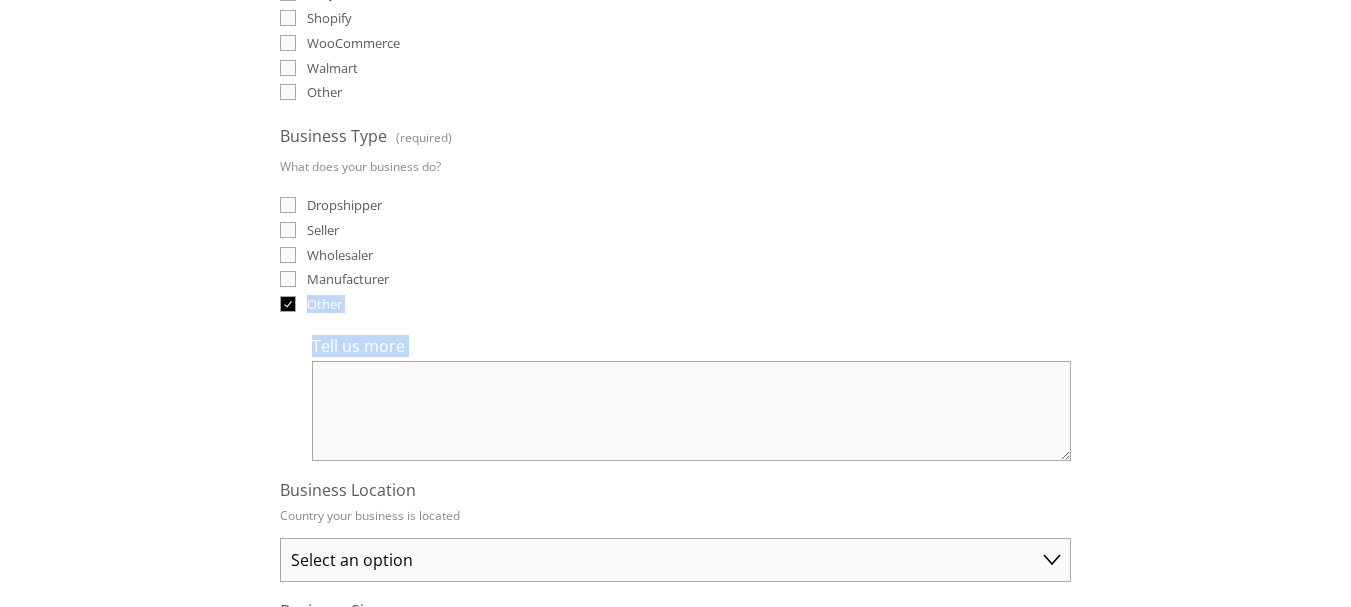 click on "Tell us more" at bounding box center [691, 411] 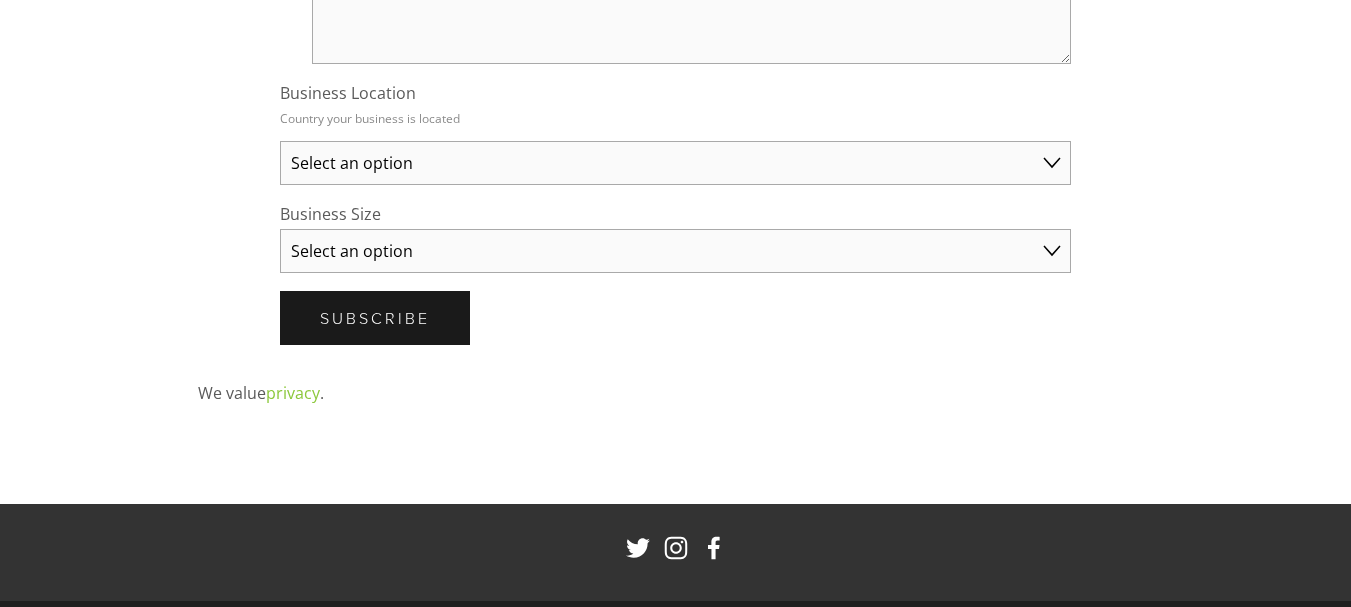 scroll, scrollTop: 1089, scrollLeft: 0, axis: vertical 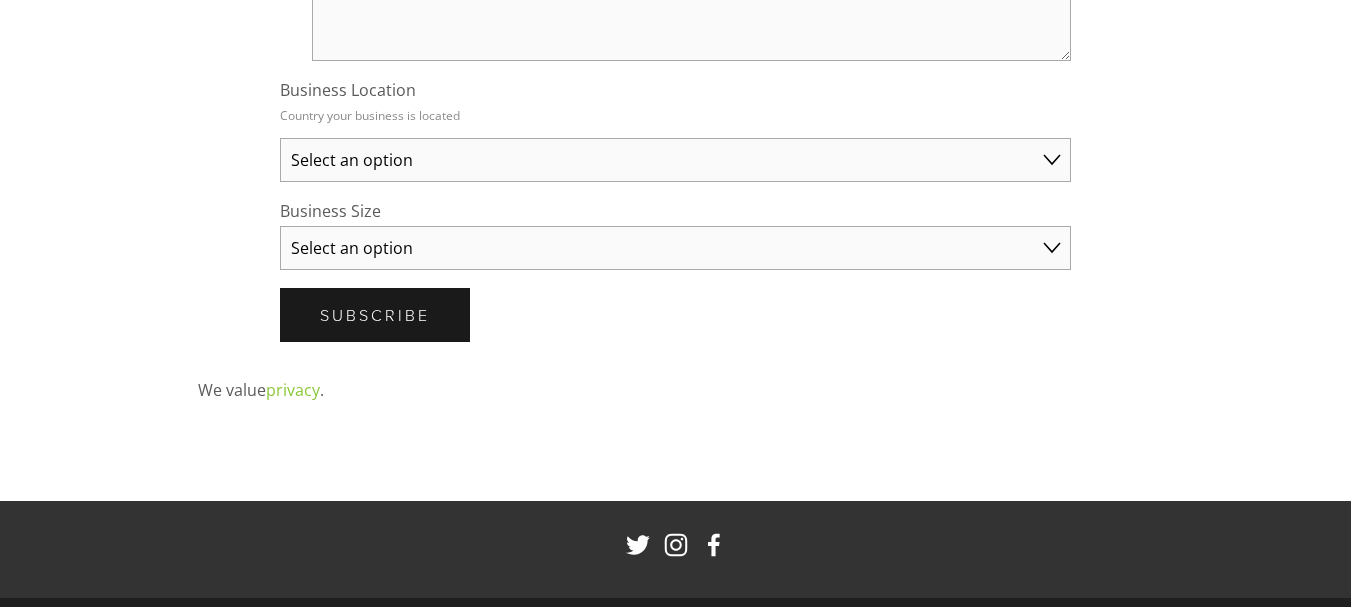 type on "i am wholeseler on ebay" 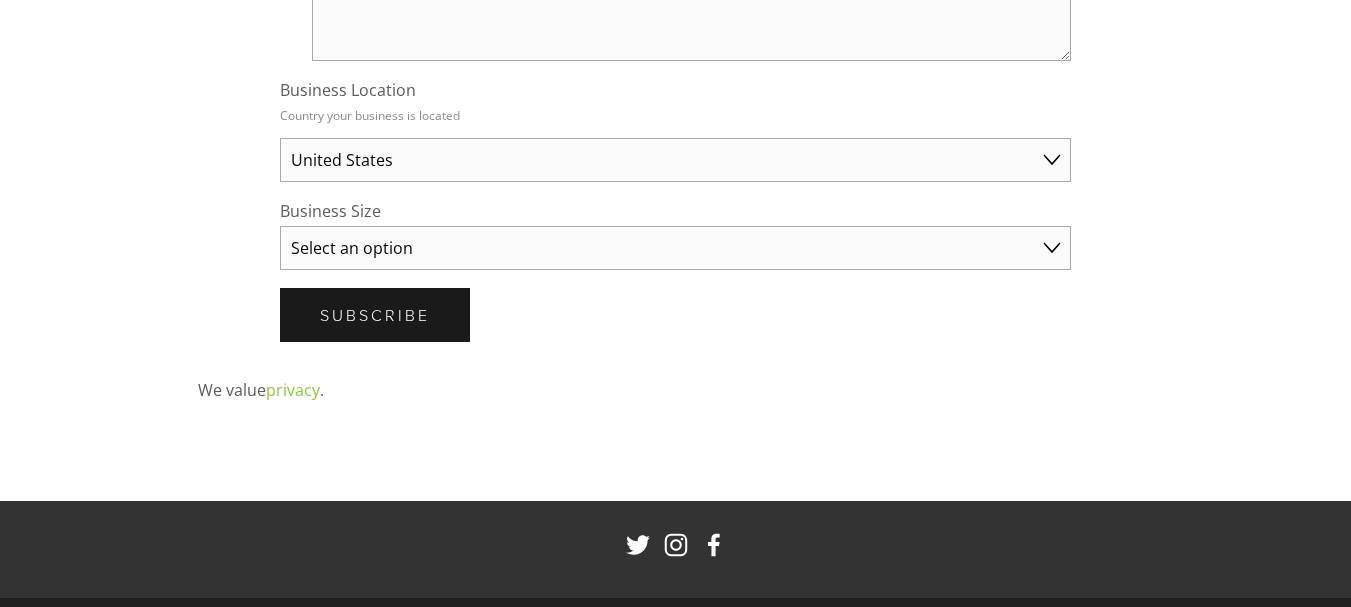 click on "Select an option Australia United States United Kingdom China Japan Germany Canada Other" at bounding box center [675, 160] 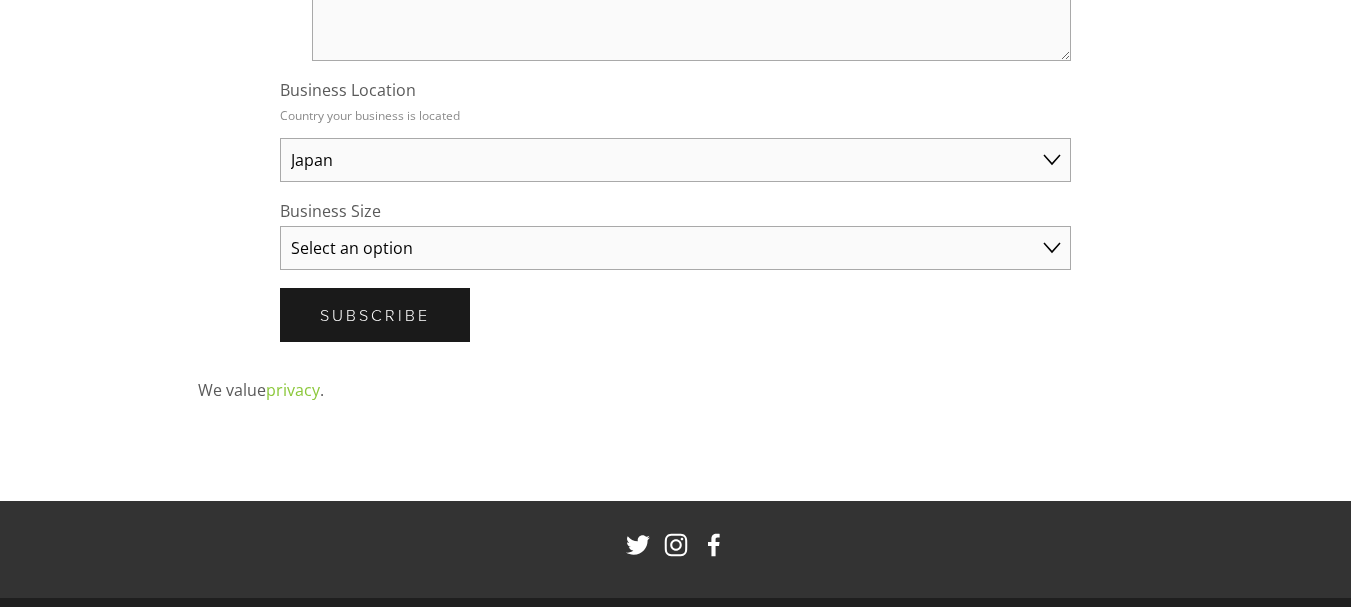 click on "Australia United States United Kingdom China Japan Germany Canada Other" at bounding box center [675, 160] 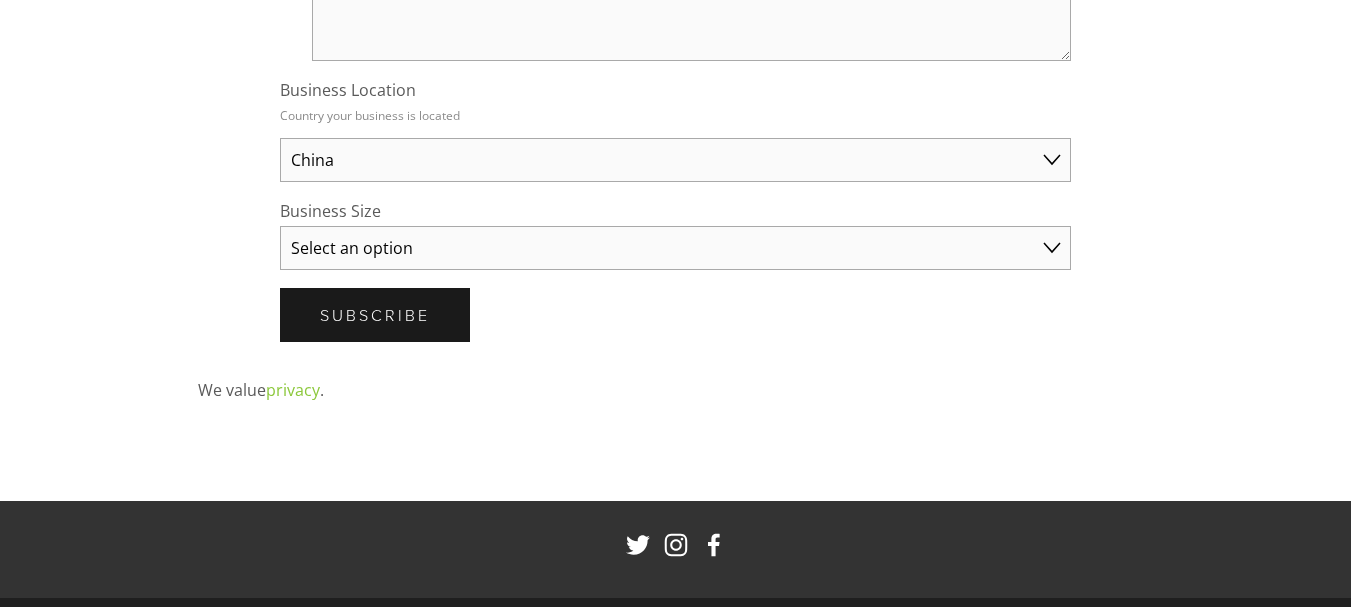 click on "Australia United States United Kingdom China Japan Germany Canada Other" at bounding box center (675, 160) 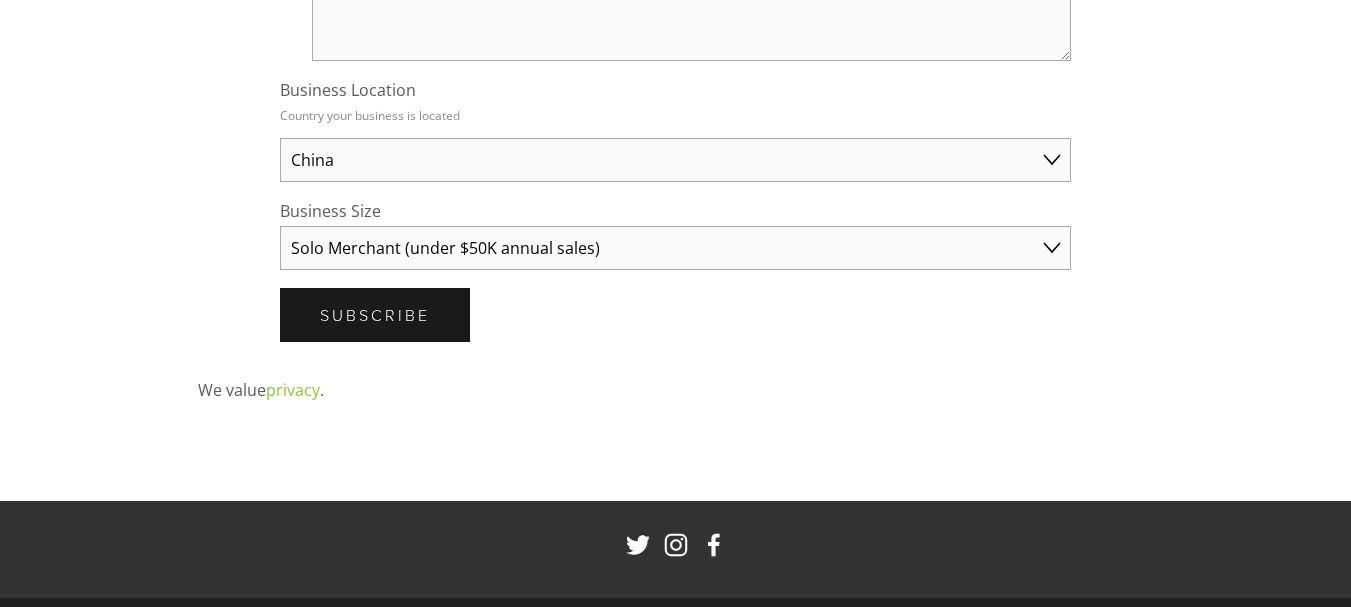 click on "Select an option Solo Merchant (under $50K annual sales) Small Business ($50K - $250K annual sales) Established Business (Over $250K annual sales)" at bounding box center [675, 248] 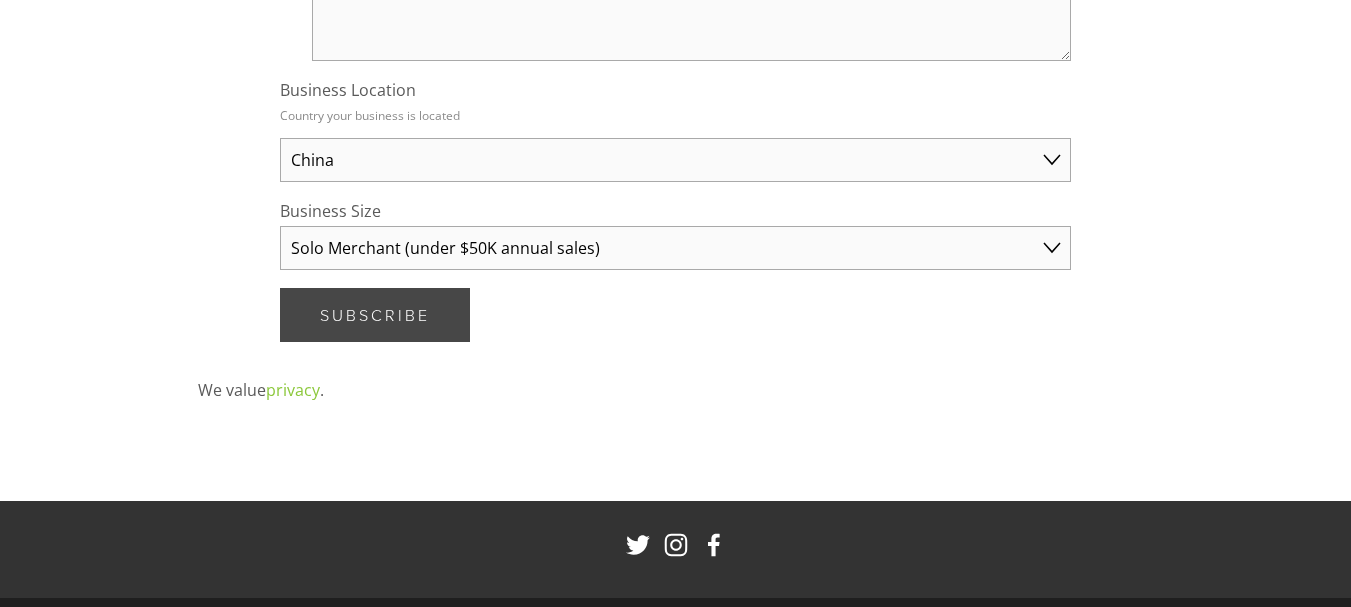 click on "Subscribe" at bounding box center [375, 315] 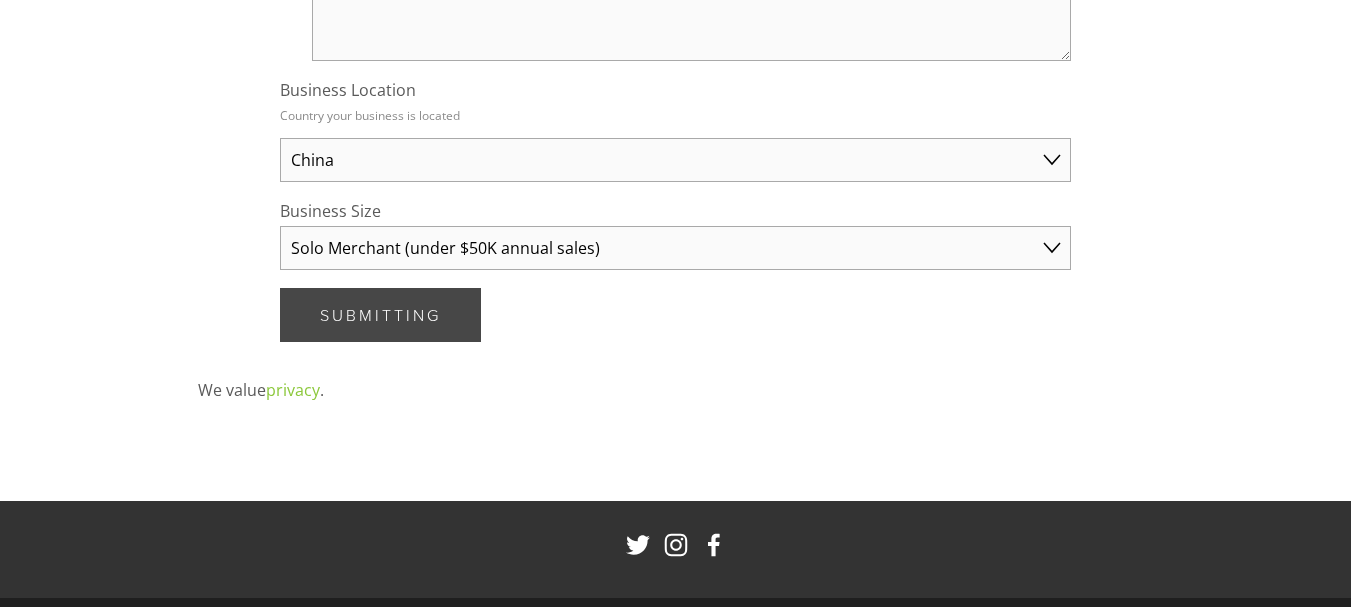 click on "Submitting" at bounding box center (380, 315) 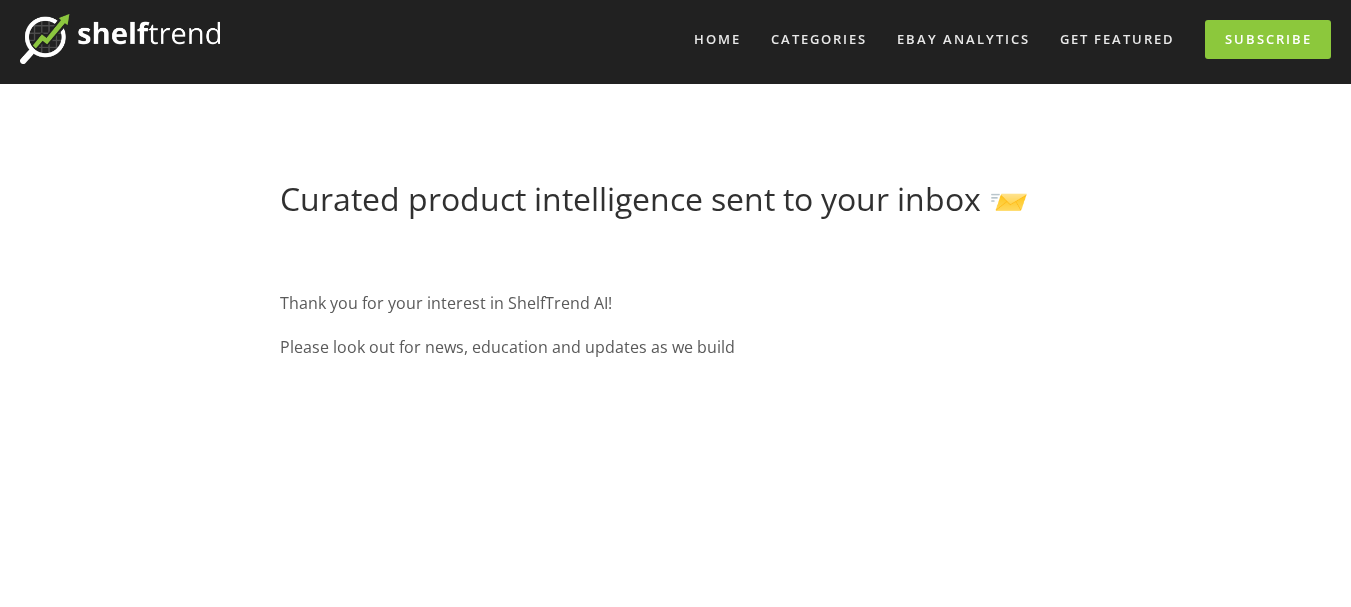 scroll, scrollTop: 47, scrollLeft: 0, axis: vertical 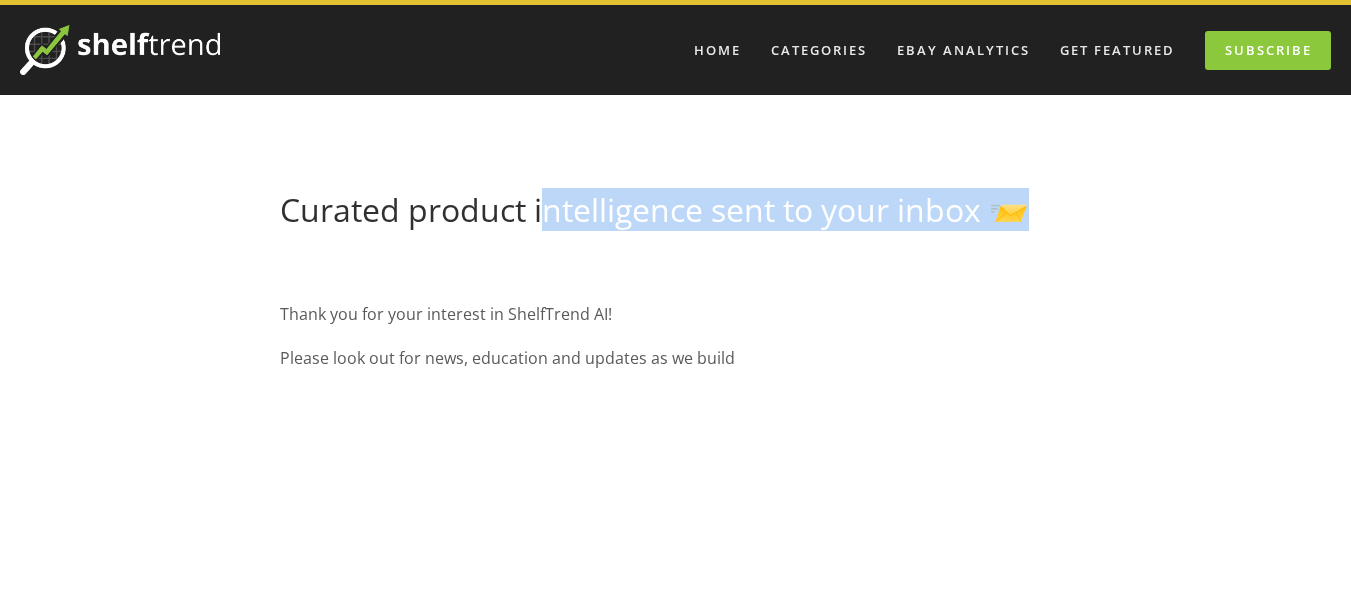 drag, startPoint x: 1016, startPoint y: 206, endPoint x: 464, endPoint y: 166, distance: 553.4474 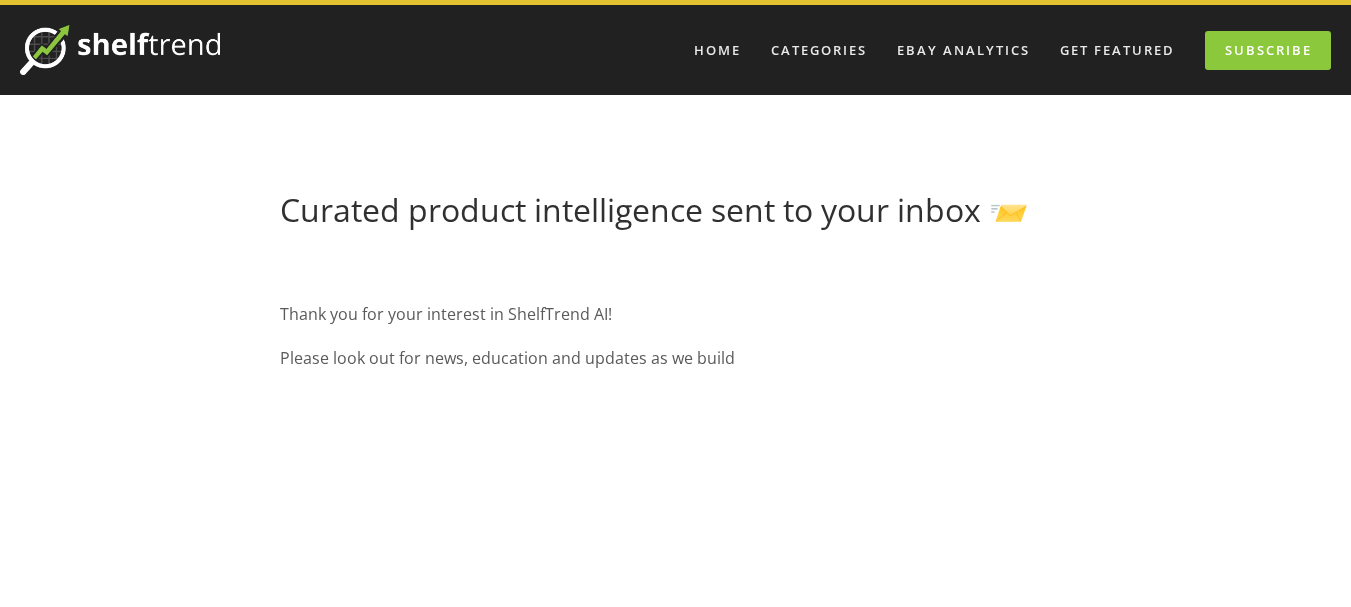 click at bounding box center [222, 208] 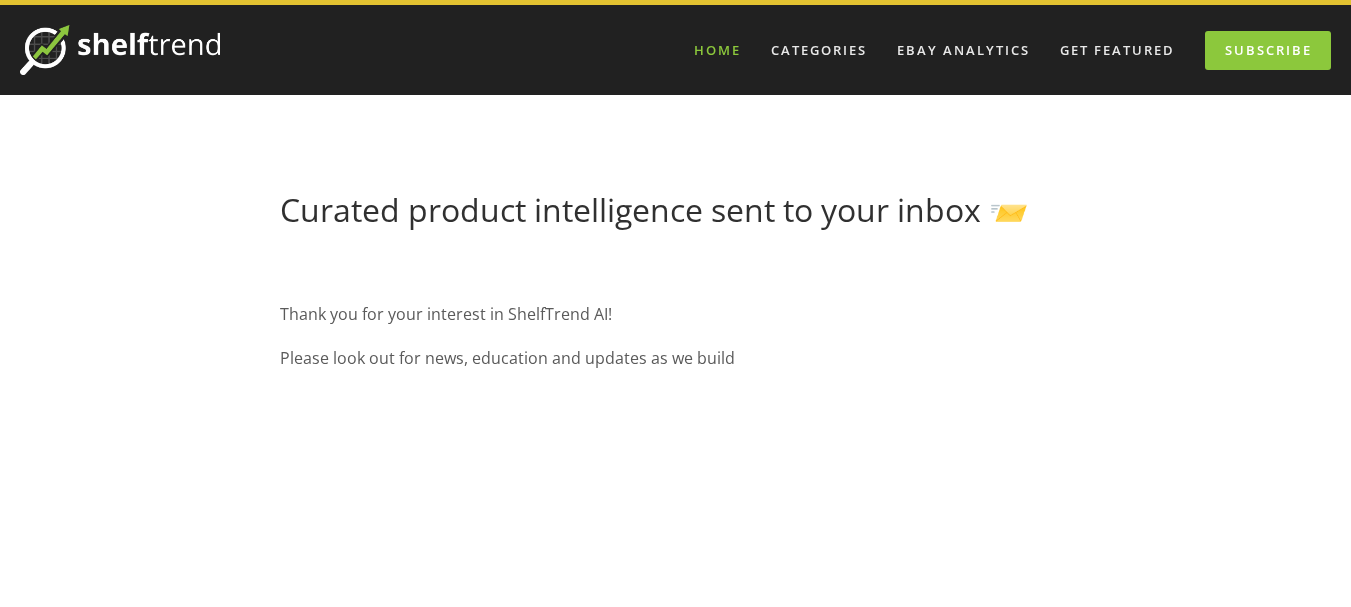 click on "Home" at bounding box center [717, 50] 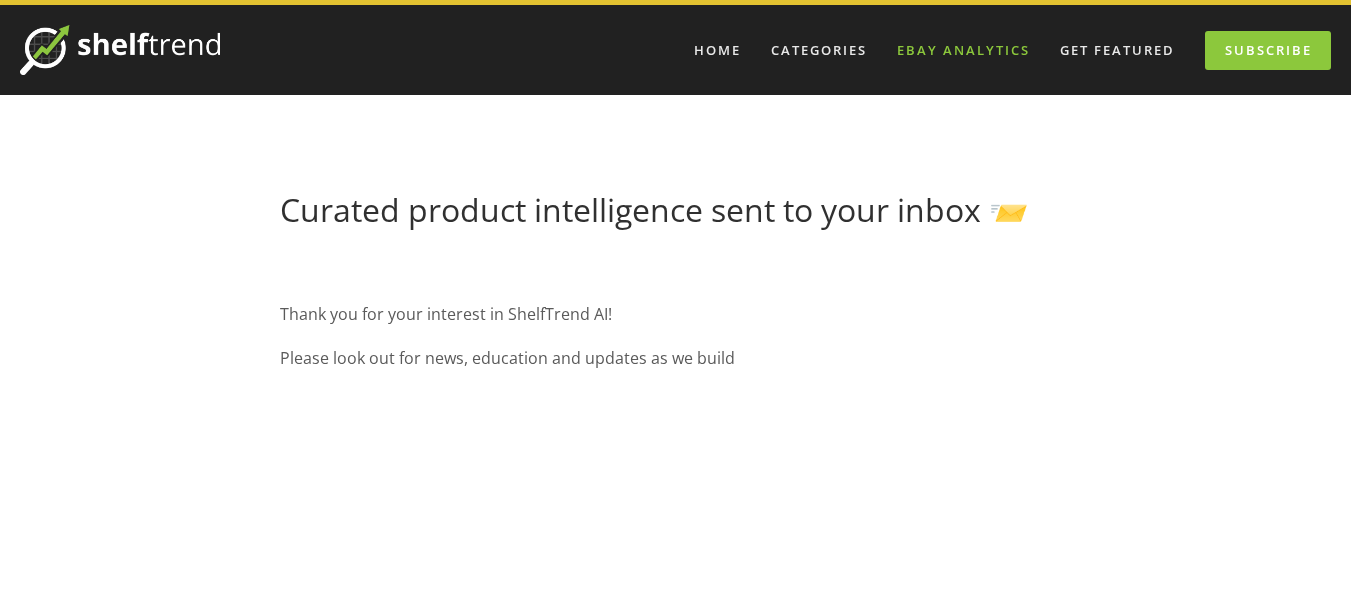 click on "eBay Analytics" at bounding box center (963, 50) 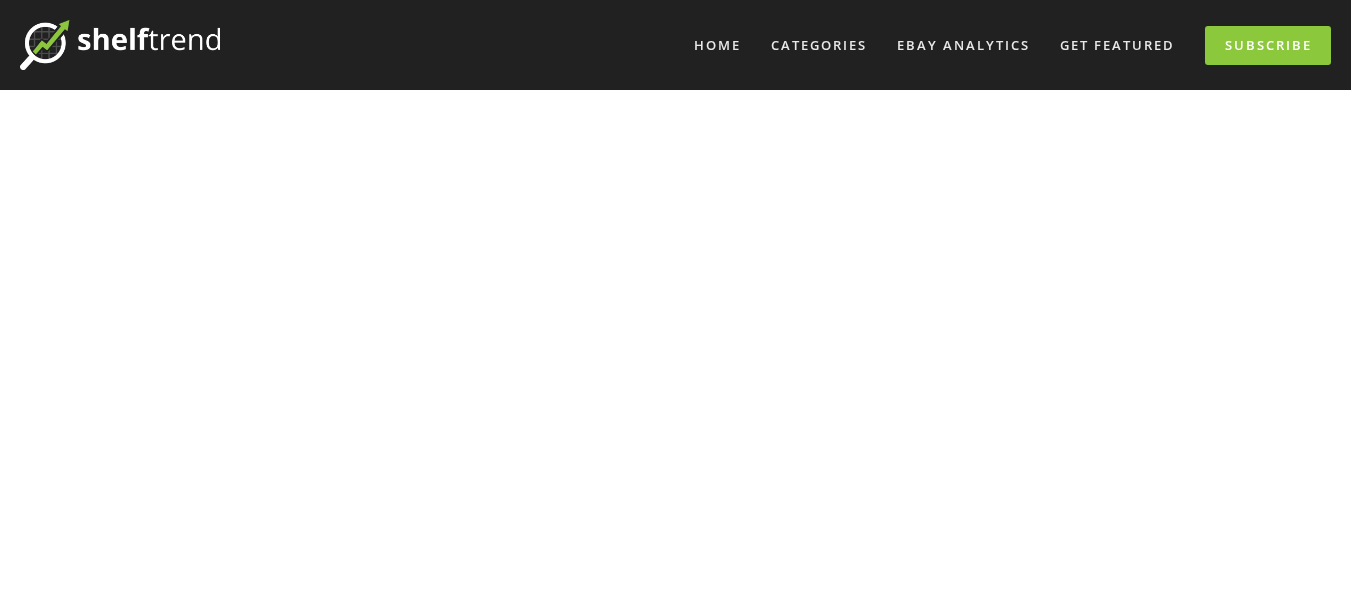 scroll, scrollTop: 0, scrollLeft: 0, axis: both 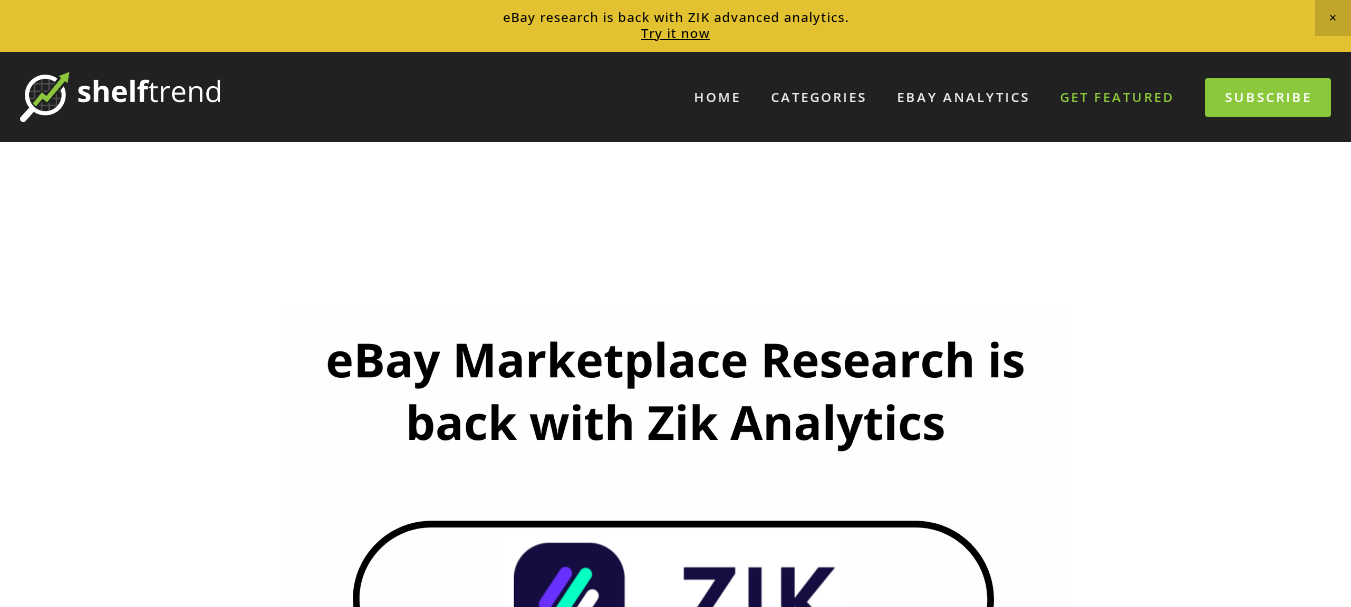click on "Get Featured" at bounding box center [1117, 97] 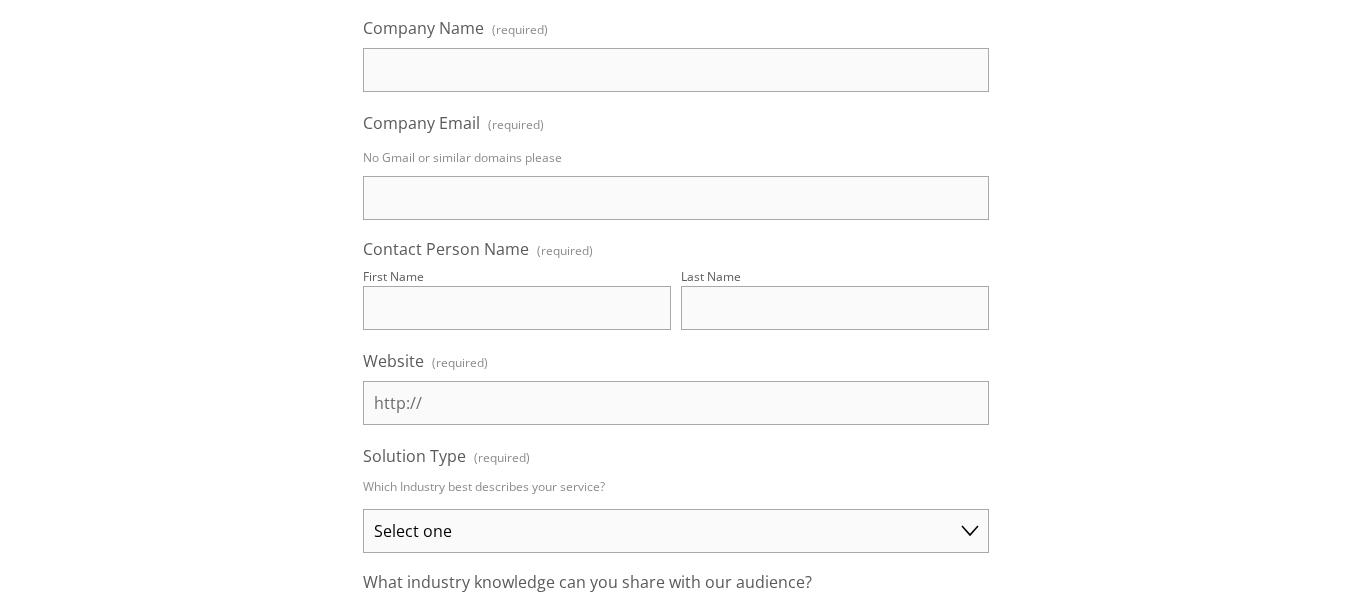 scroll, scrollTop: 500, scrollLeft: 0, axis: vertical 